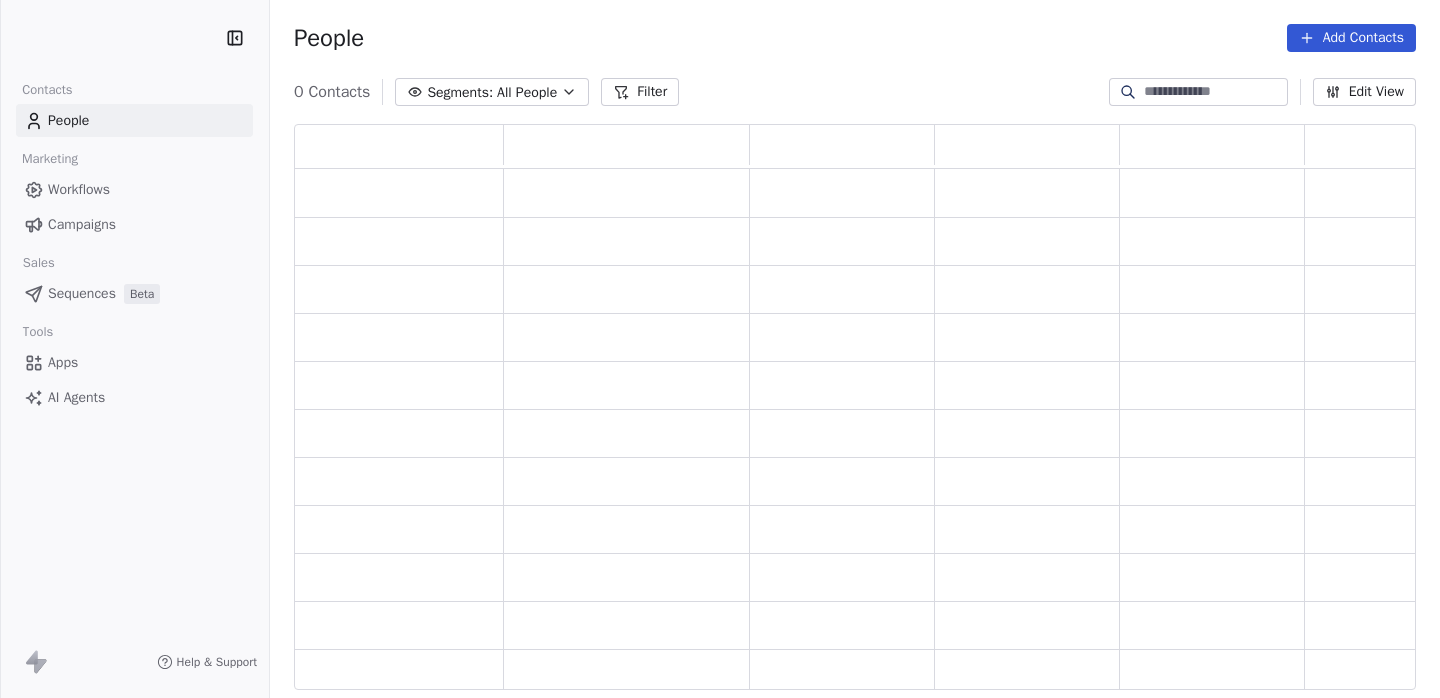 scroll, scrollTop: 0, scrollLeft: 0, axis: both 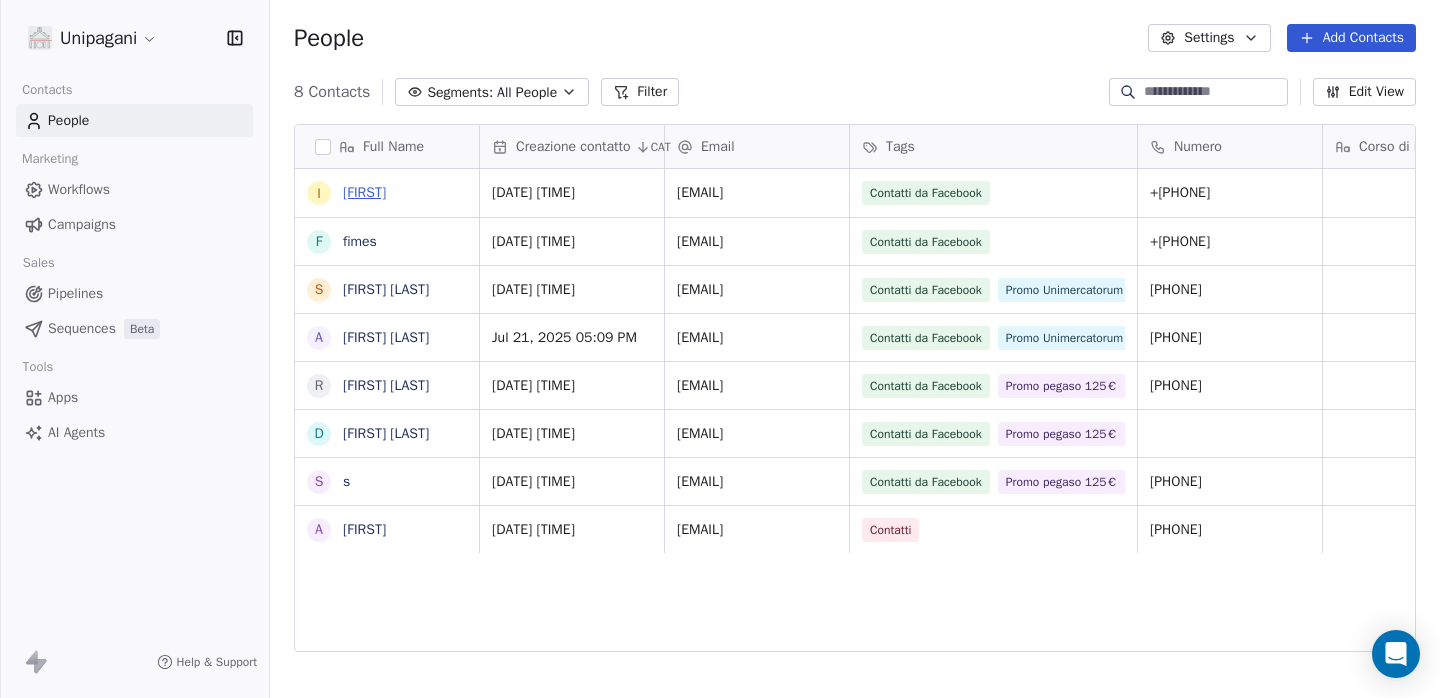 click on "[FIRST]" at bounding box center [364, 192] 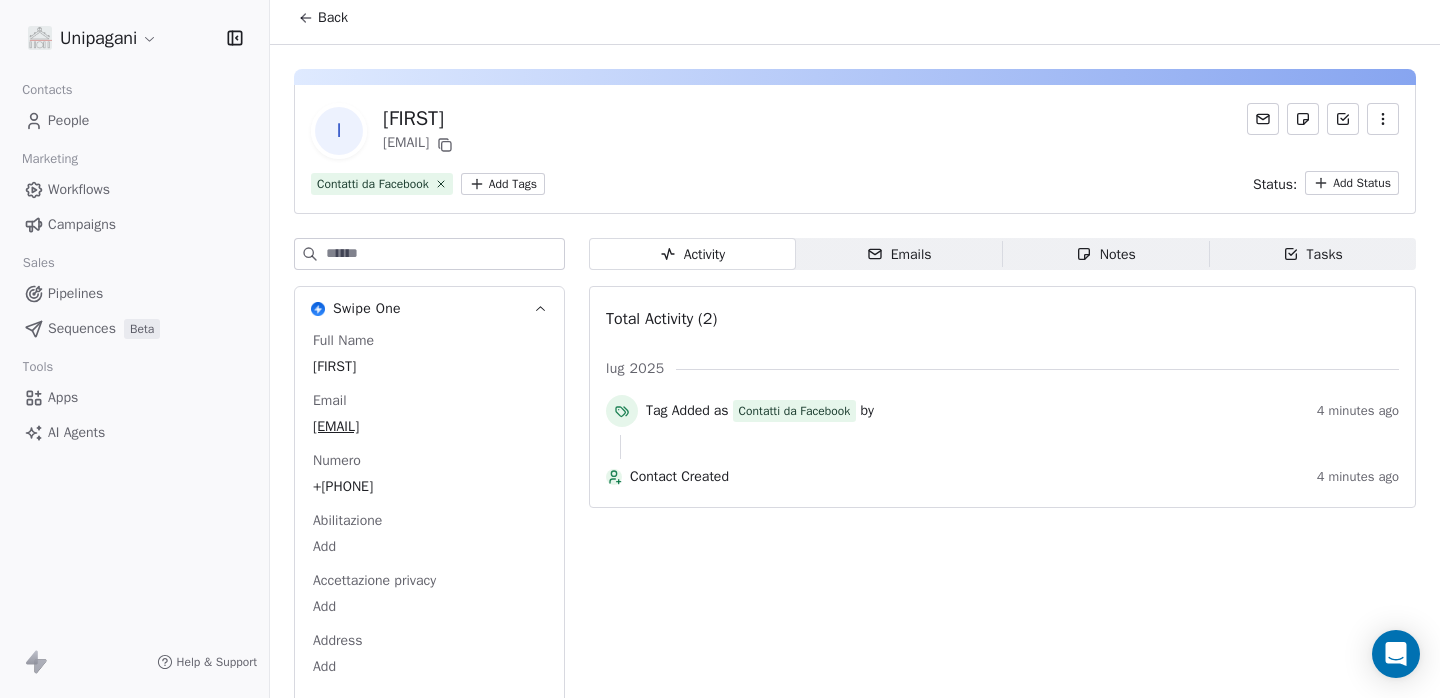 scroll, scrollTop: 50, scrollLeft: 0, axis: vertical 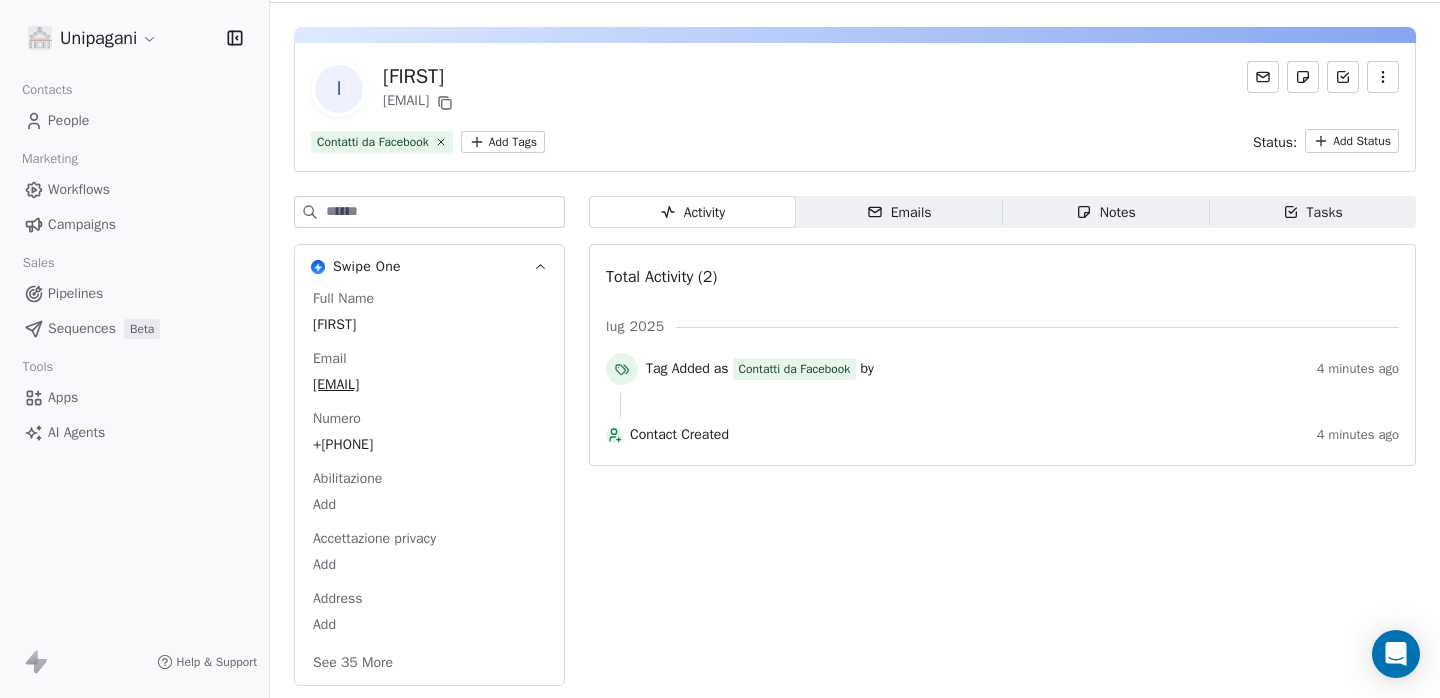 click on "See   35   More" at bounding box center [353, 663] 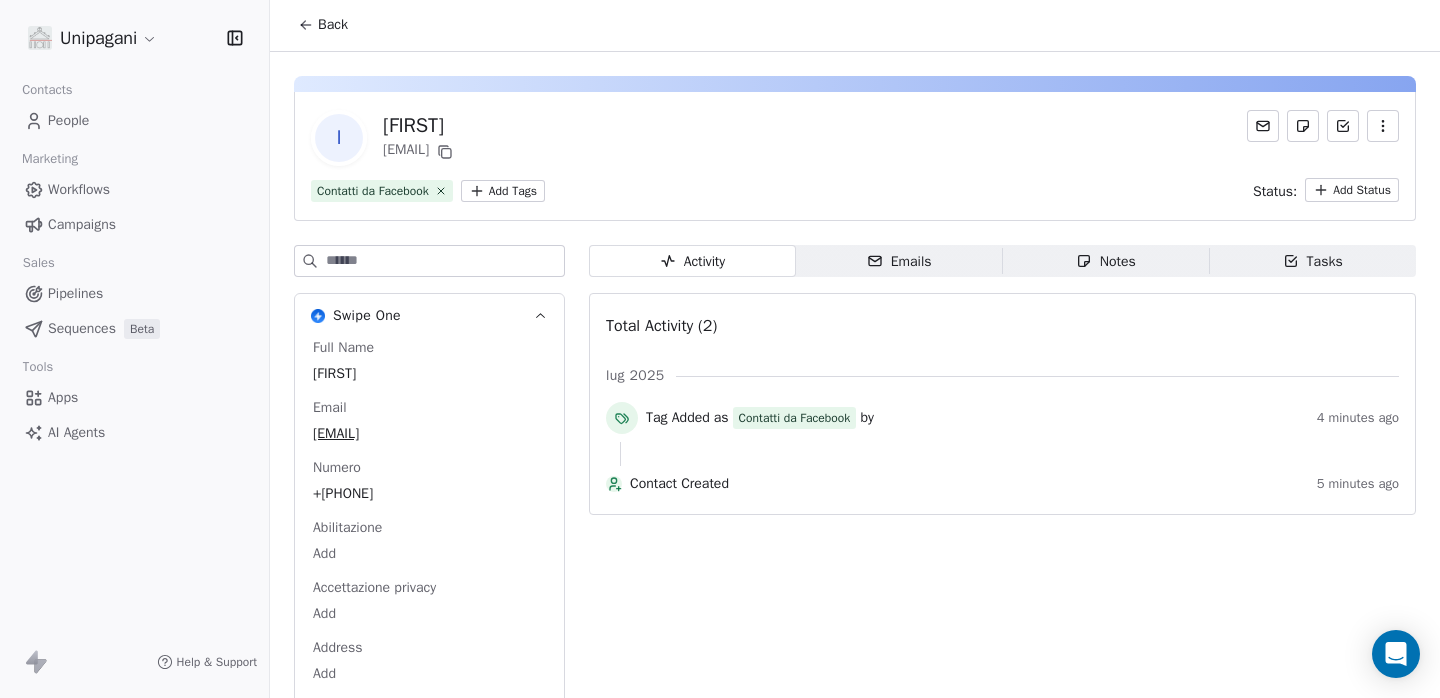 scroll, scrollTop: 0, scrollLeft: 0, axis: both 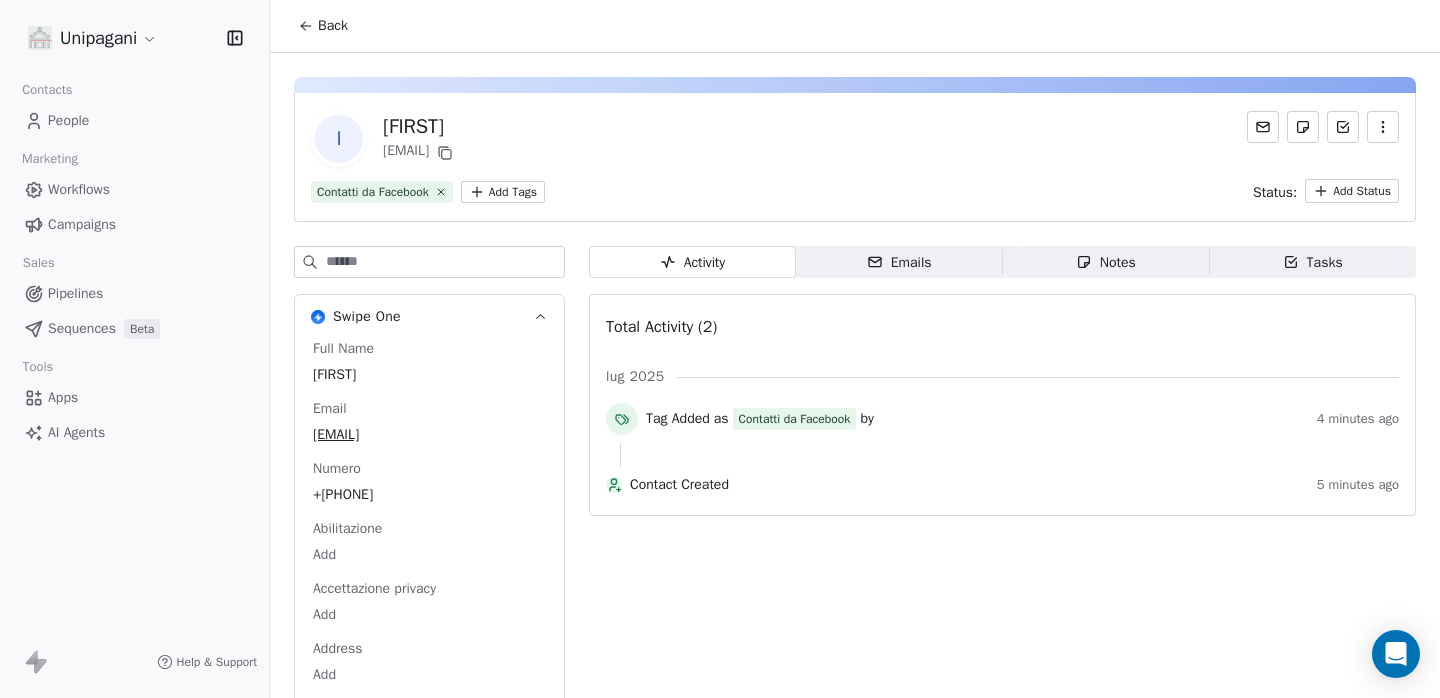 click on "Back" at bounding box center (333, 26) 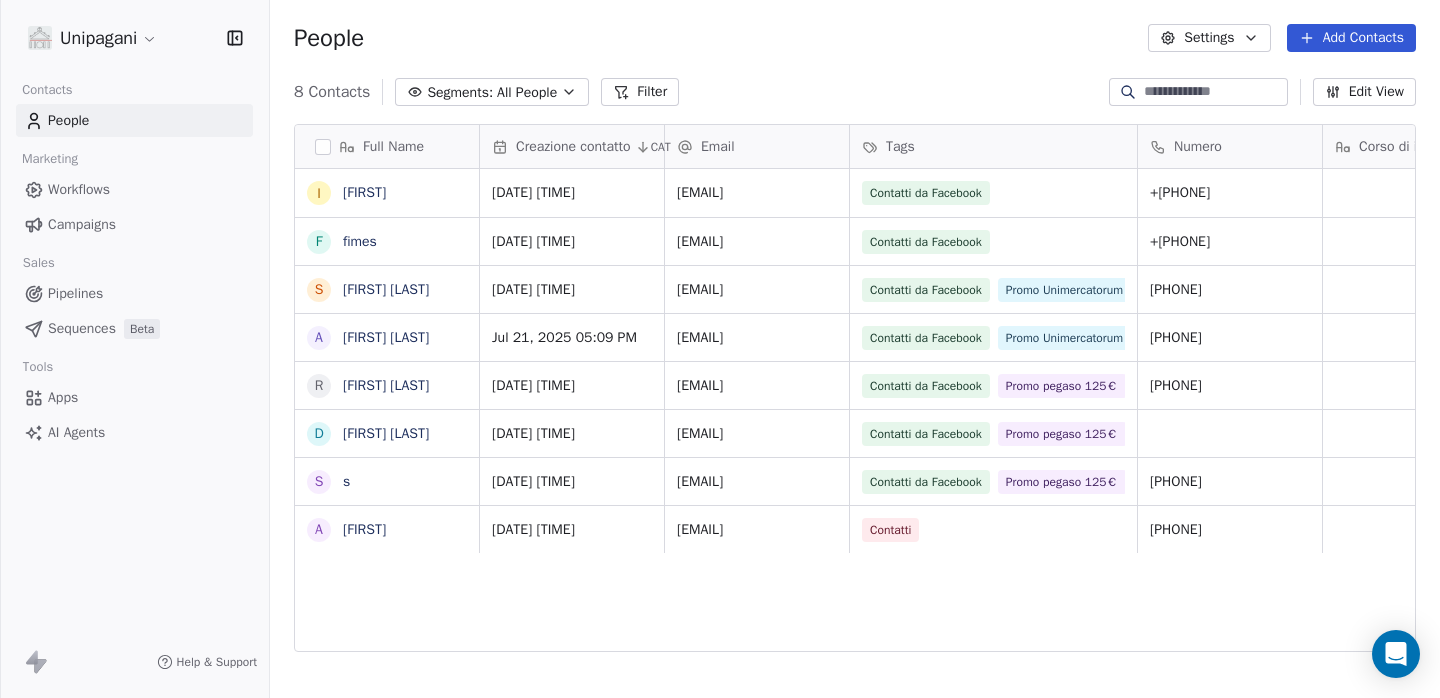 scroll, scrollTop: 16, scrollLeft: 16, axis: both 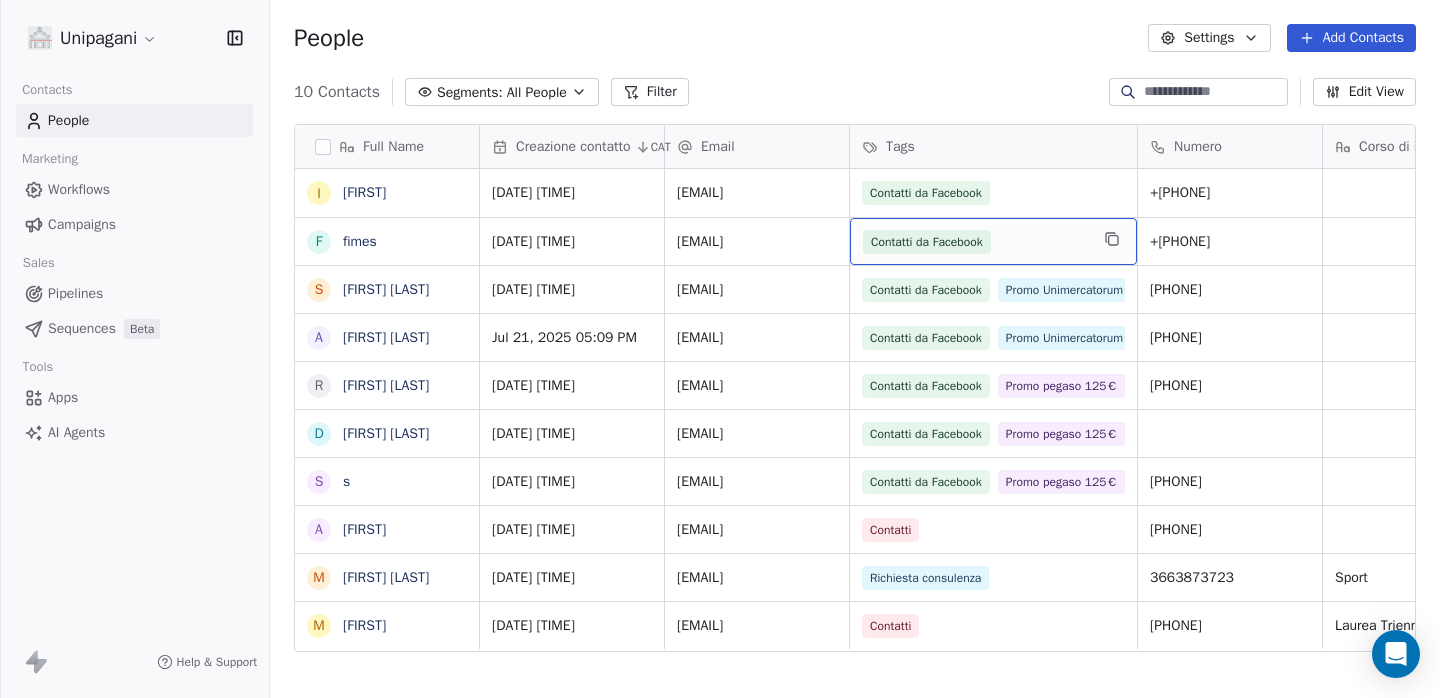 click on "Contatti da Facebook" at bounding box center (975, 242) 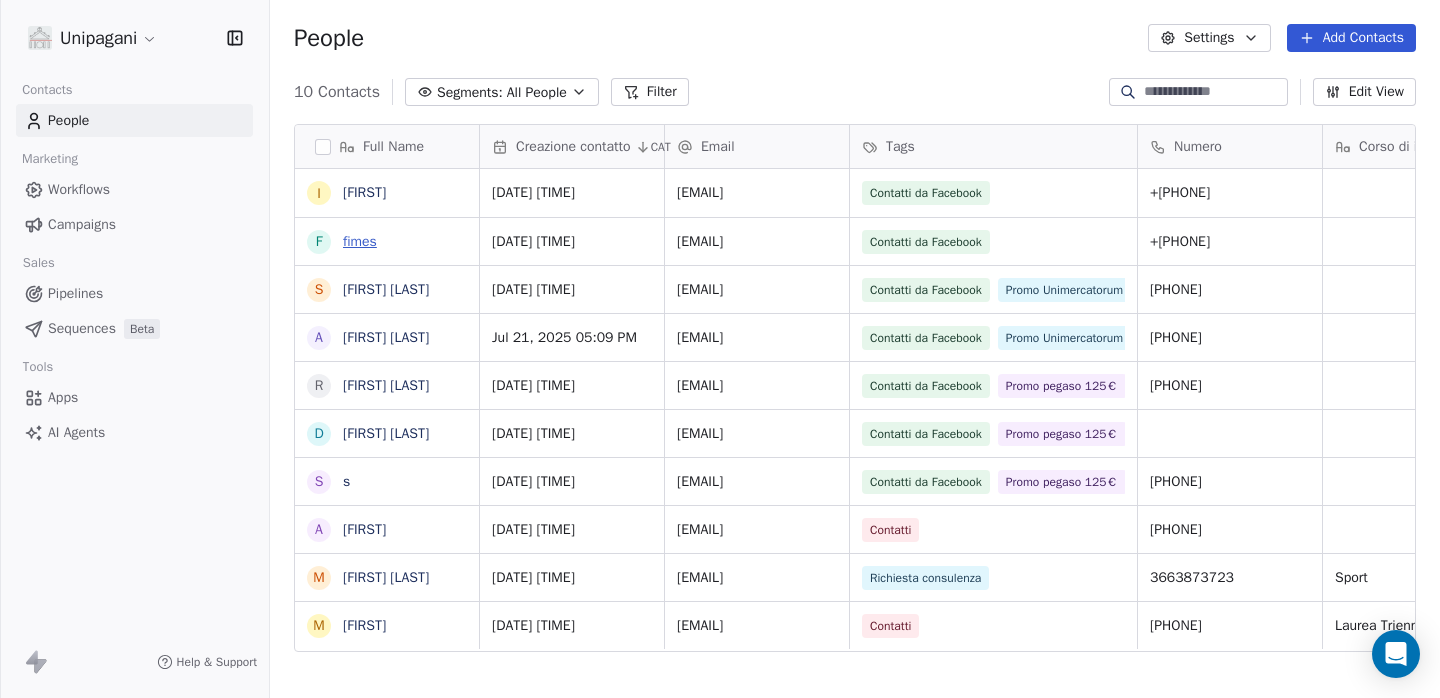 click on "fimes" at bounding box center [360, 241] 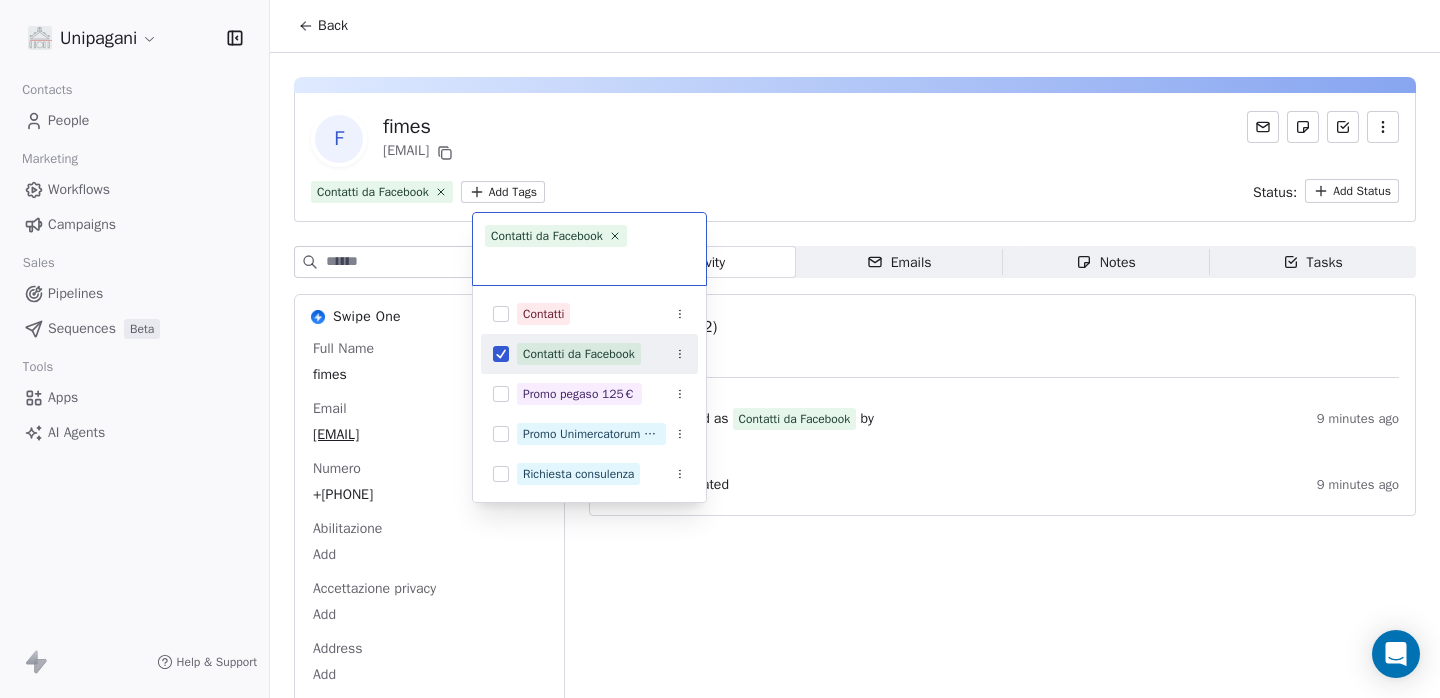 click on "Unipagani Contacts People Marketing Workflows Campaigns Sales Pipelines Sequences Beta Tools Apps AI Agents Help & Support Back f fimes [EMAIL] Contatti da Facebook Add Tags Status: Add Status Swipe One Full Name fimes Email [EMAIL] Numero +[PHONE] Abilitazione Add Accettazione privacy Add Address Add See 35 More Activity Activity Emails Emails Notes Notes Tasks Tasks Total Activity (2) lug 2025 Tag Added as Contatti da Facebook by 9 minutes ago Contact Created 9 minutes ago Contatti da Facebook Contatti Contatti da Facebook Promo pegaso 125€ Promo Unimercatorum 125€ Richiesta consulenza" at bounding box center (720, 349) 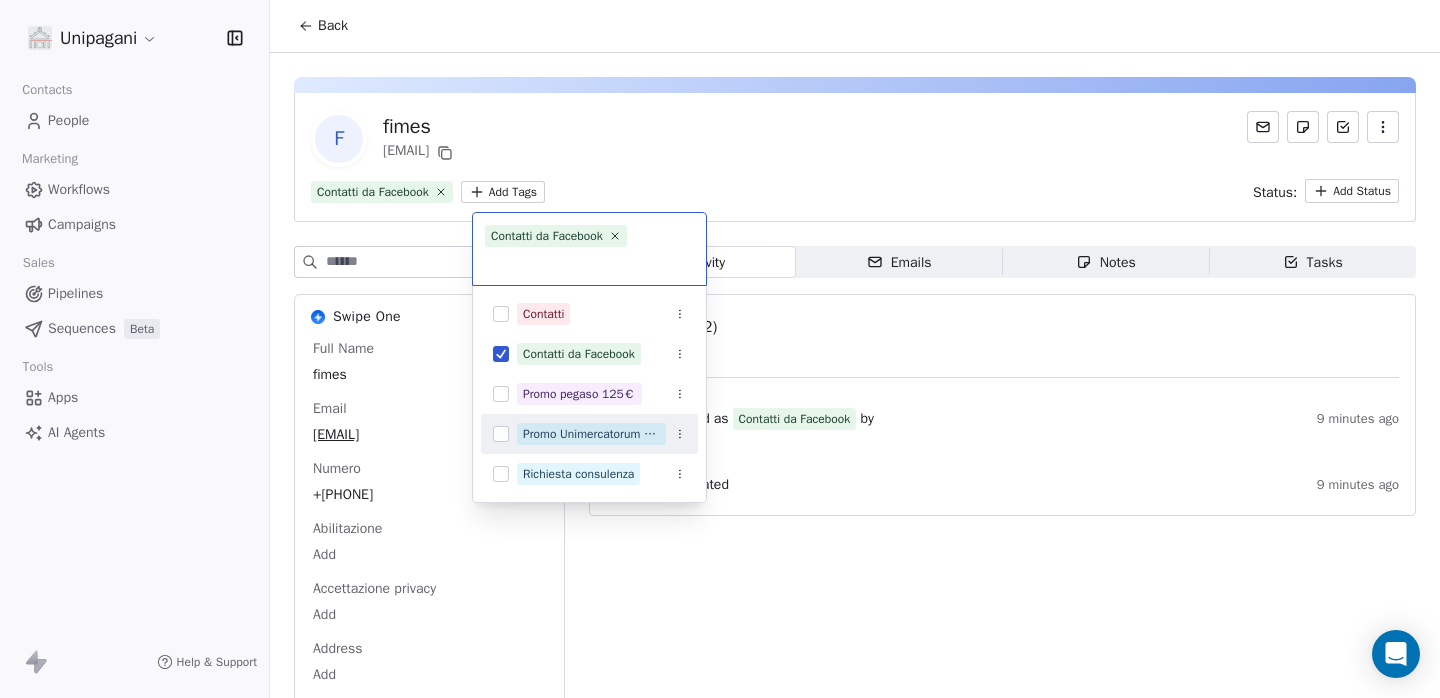 click on "Promo Unimercatorum 125€" at bounding box center [591, 434] 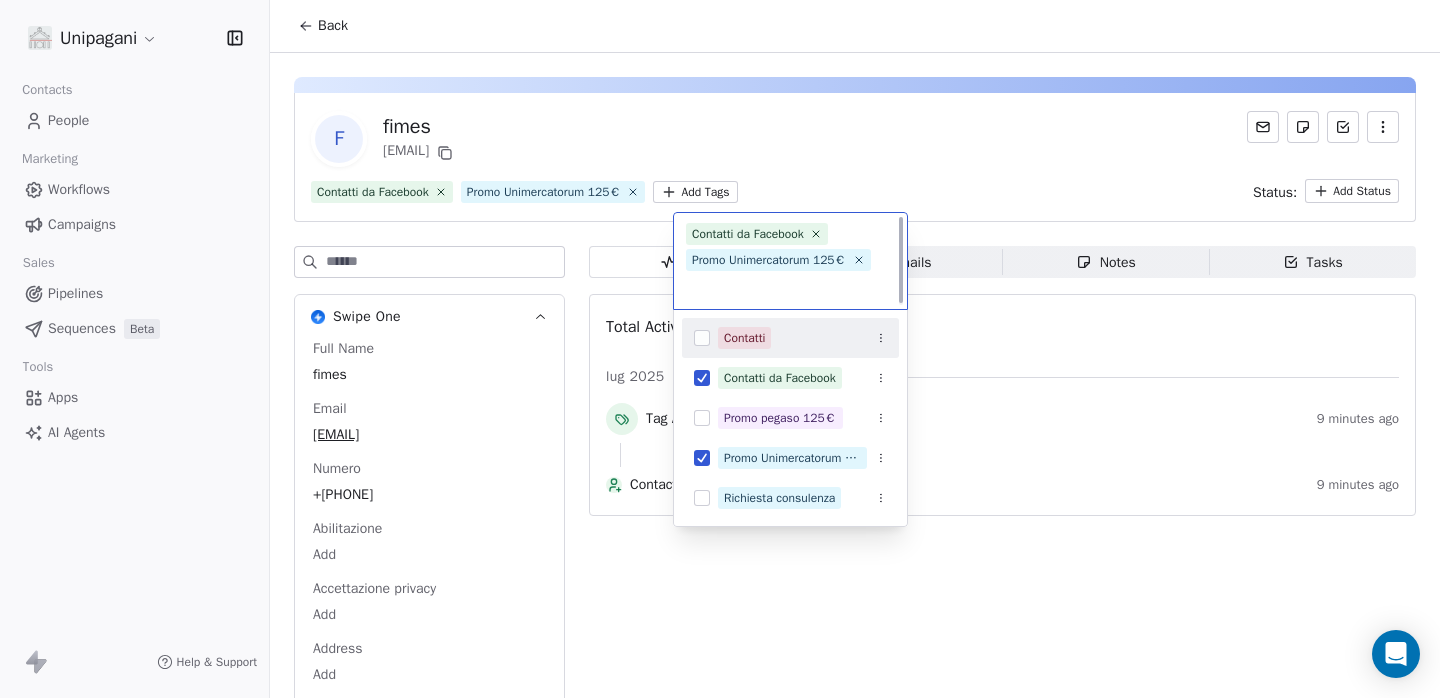 click on "Unipagani Contacts People Marketing Workflows Campaigns Sales Pipelines Sequences Beta Tools Apps AI Agents Help & Support Back f fimes [EMAIL] Contatti da Facebook Promo Unimercatorum 125€ Add Tags Status: Add Status Swipe One Full Name fimes Email [EMAIL] Numero +[PHONE] Abilitazione Add Accettazione privacy Add Address Add See 35 More Activity Activity Emails Emails Notes Notes Tasks Tasks Total Activity (2) lug 2025 Tag Added as Contatti da Facebook by 9 minutes ago Contact Created 9 minutes ago Contatti da Facebook Promo Unimercatorum 125€ Contatti Contatti da Facebook Promo pegaso 125€ Promo Unimercatorum 125€ Richiesta consulenza" at bounding box center (720, 349) 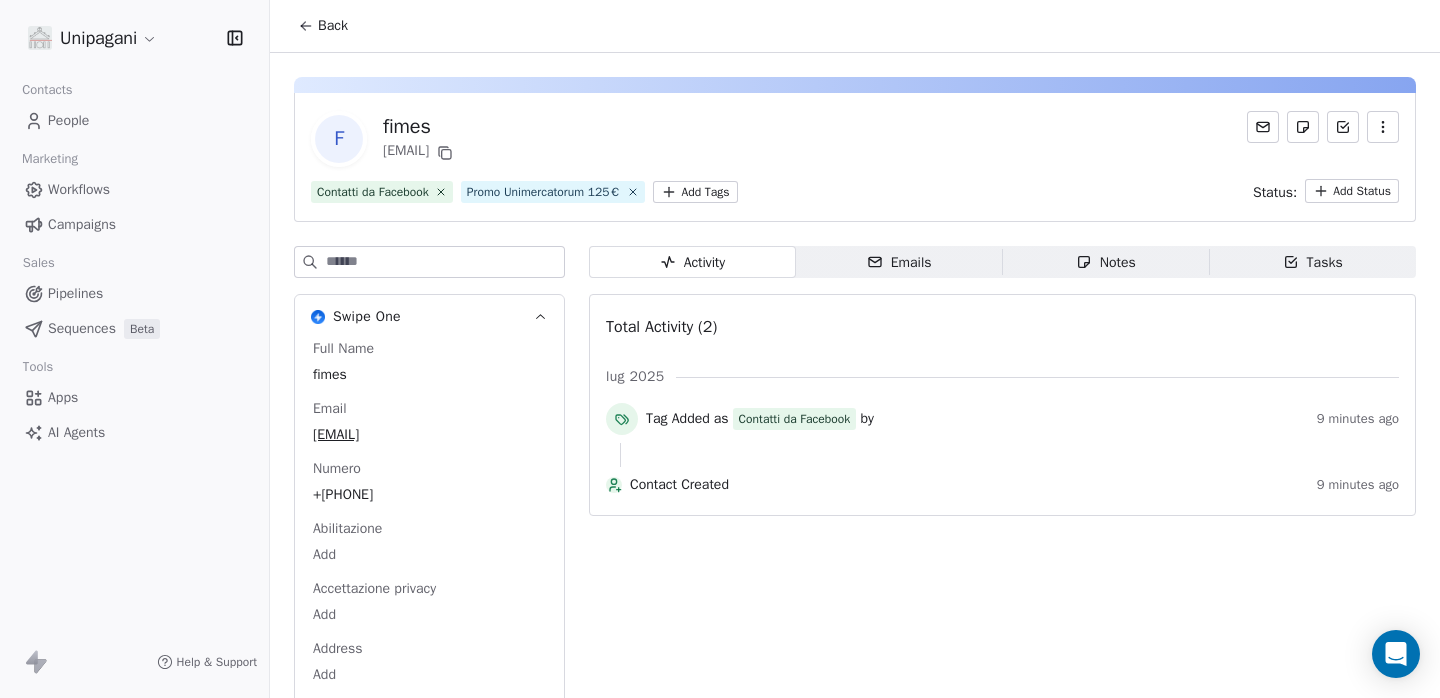 click 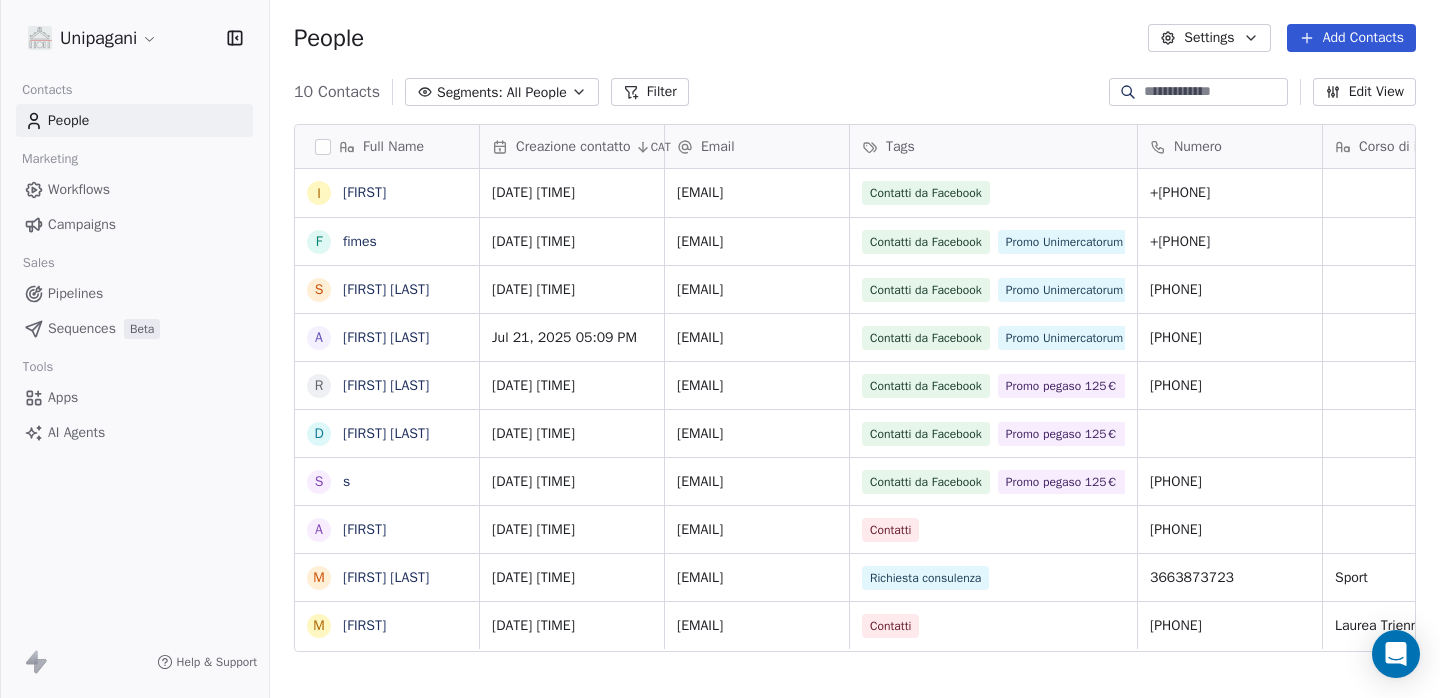 scroll, scrollTop: 16, scrollLeft: 16, axis: both 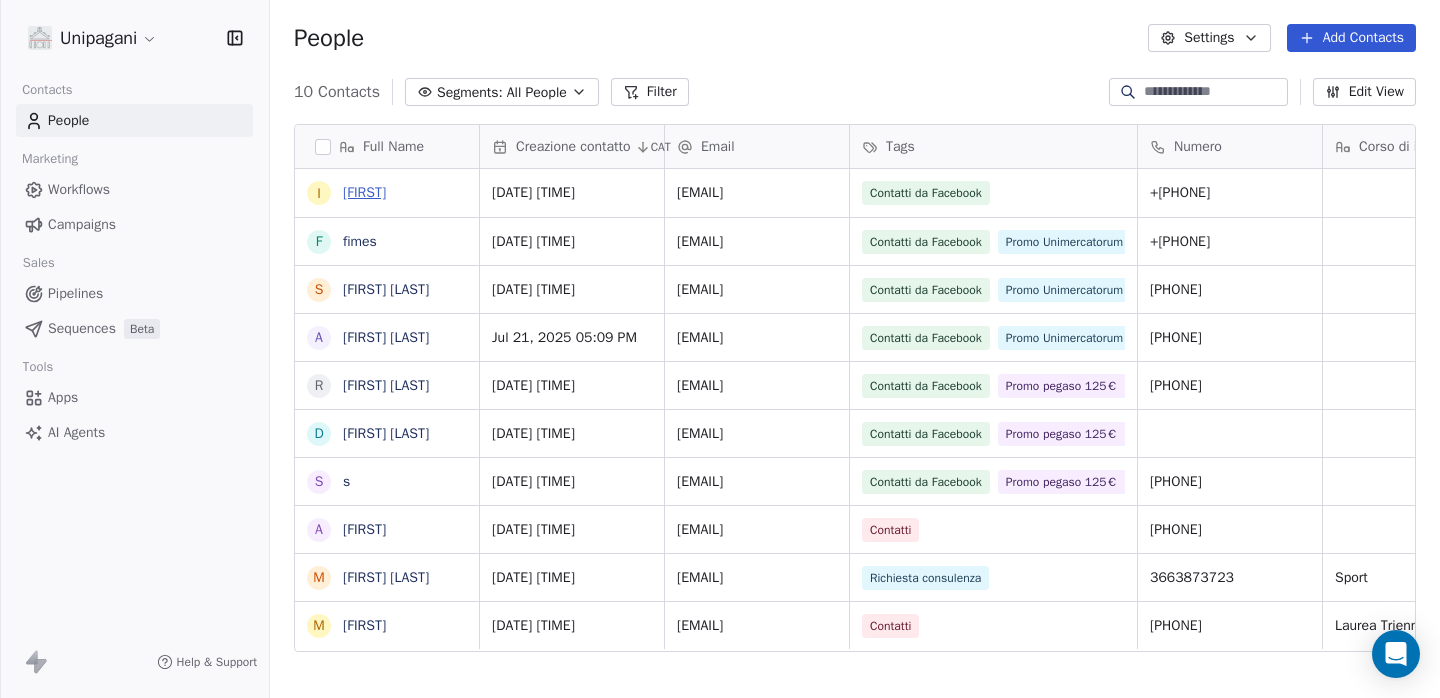 click on "[FIRST]" at bounding box center (364, 192) 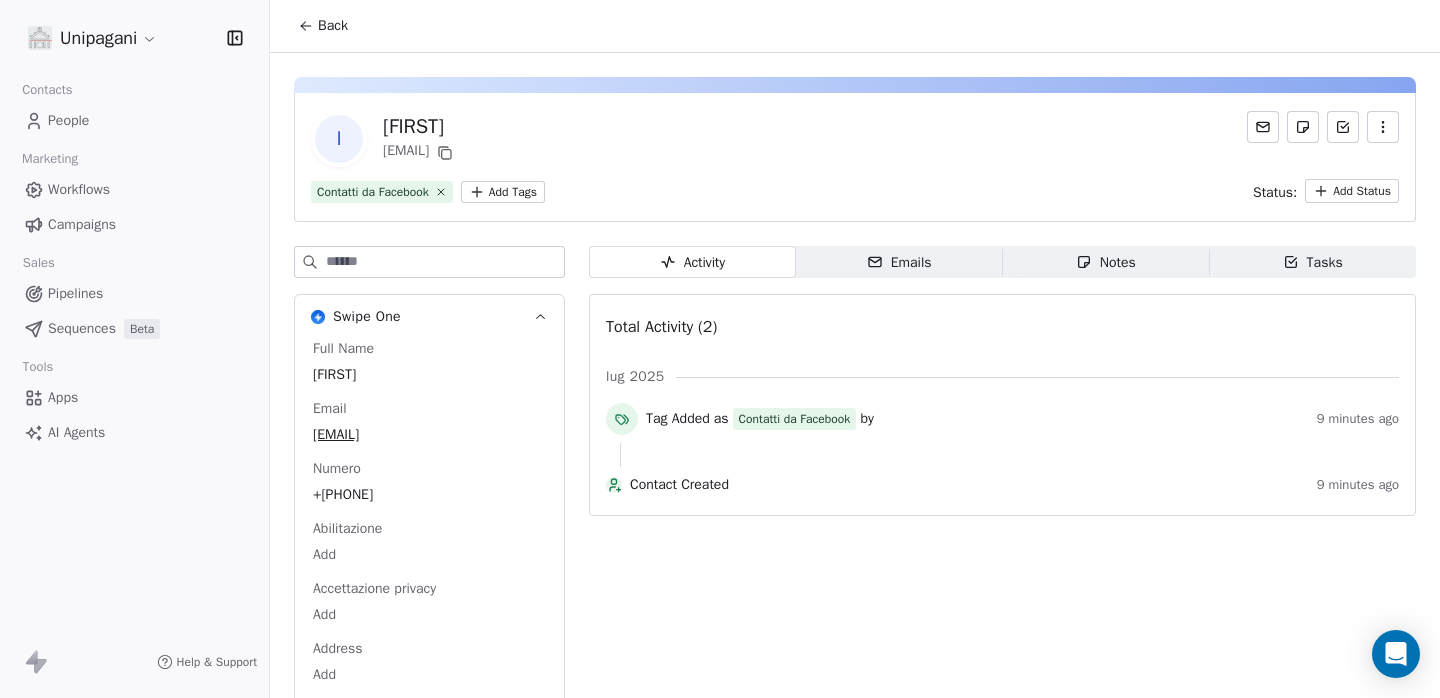 click on "Unipagani Contacts People Marketing Workflows Campaigns Sales Pipelines Sequences Beta Tools Apps AI Agents Help & Support Back I [FIRST] [EMAIL] Contatti da Facebook Add Tags Status: Add Status Swipe One Full Name [FIRST] Email [EMAIL] Numero +[PHONE] Abilitazione Add Accettazione privacy Add Address Add See 35 More Activity Activity Emails Emails Notes Notes Tasks Tasks Total Activity (2) lug 2025 Tag Added as Contatti da Facebook by 9 minutes ago Contact Created 9 minutes ago" at bounding box center (720, 349) 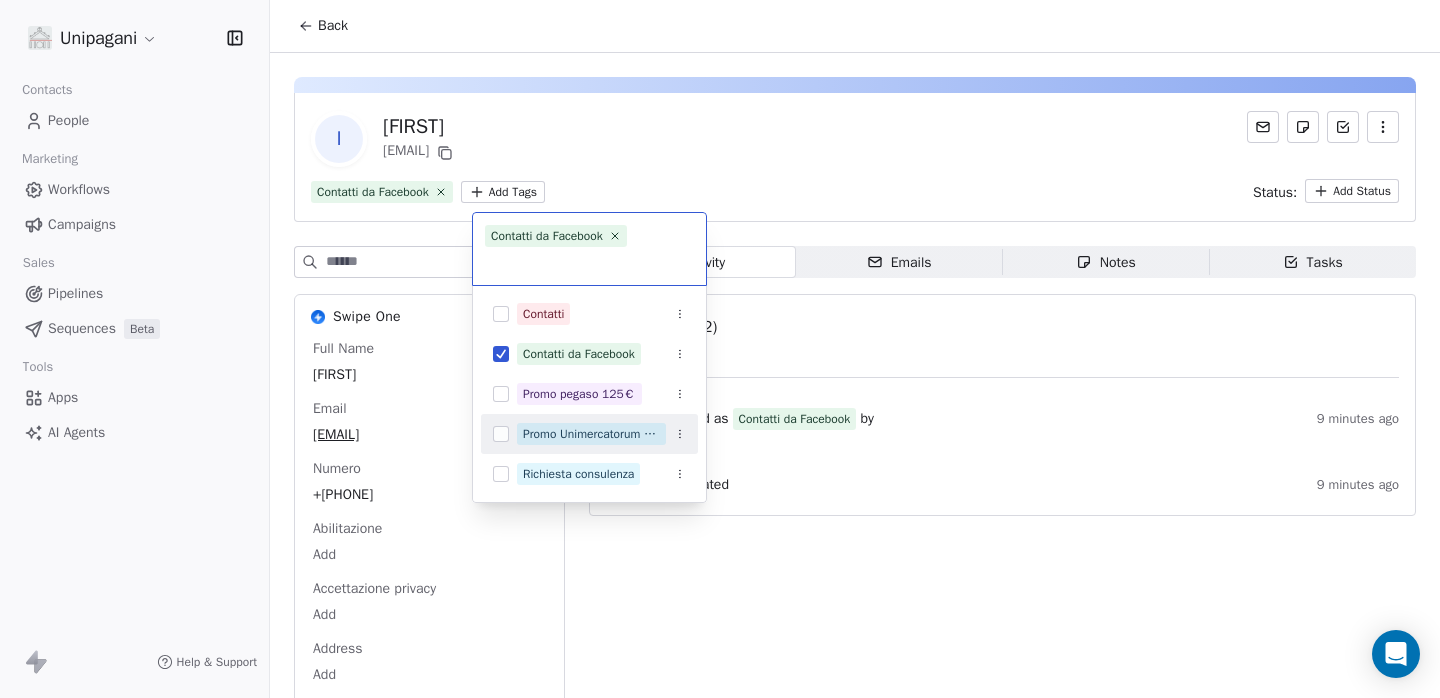 click on "Promo Unimercatorum 125€" at bounding box center (591, 434) 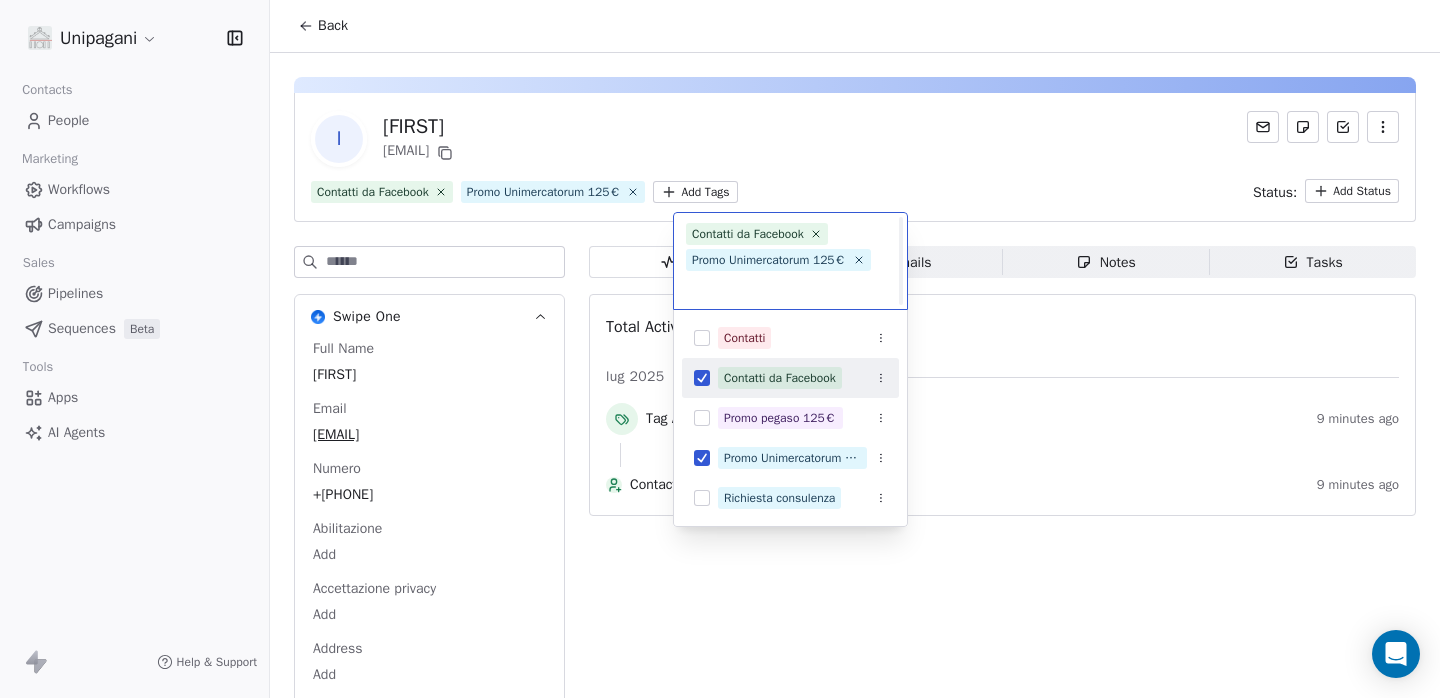 click on "Unipagani Contacts People Marketing Workflows Campaigns Sales Pipelines Sequences Beta Tools Apps AI Agents Help & Support Back I [FIRST] [EMAIL] Contatti da Facebook Promo Unimercatorum 125€ Add Tags Status: Add Status Swipe One Full Name [FIRST] Email [EMAIL] Numero +[PHONE] Abilitazione Add Accettazione privacy Add Address Add See 35 More Activity Activity Emails Emails Notes Notes Tasks Tasks Total Activity (2) lug 2025 Tag Added as Contatti da Facebook by 9 minutes ago Contact Created 9 minutes ago Contatti da Facebook Promo Unimercatorum 125€ Contatti Contatti da Facebook Promo pegaso 125€ Promo Unimercatorum 125€ Richiesta consulenza" at bounding box center [720, 349] 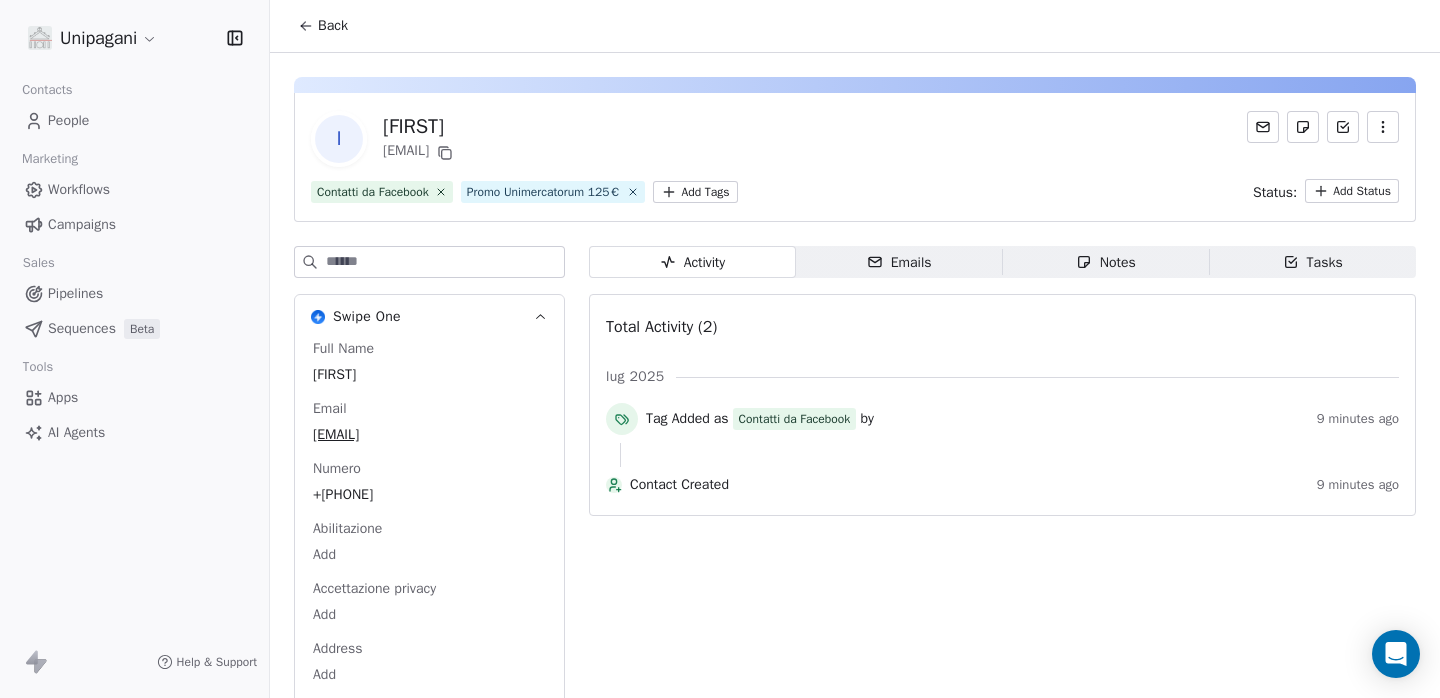 click on "People" at bounding box center [68, 120] 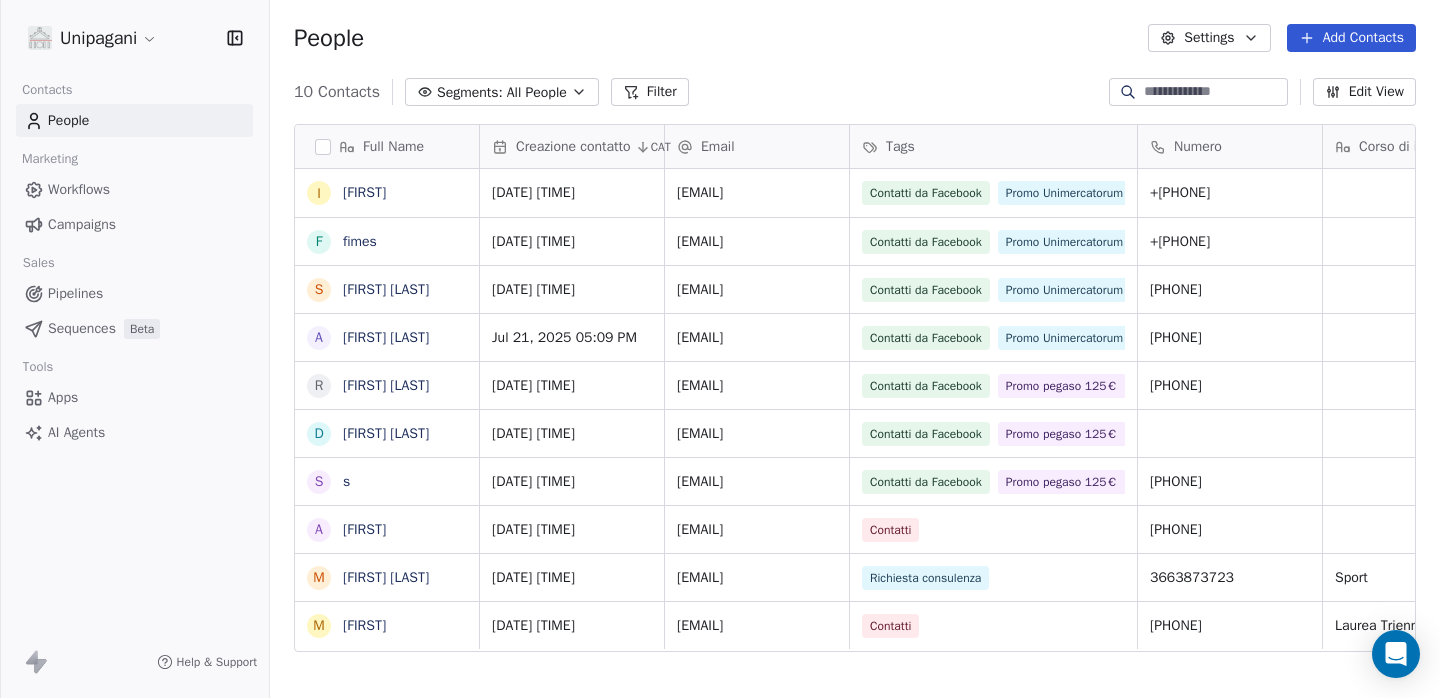 scroll, scrollTop: 16, scrollLeft: 16, axis: both 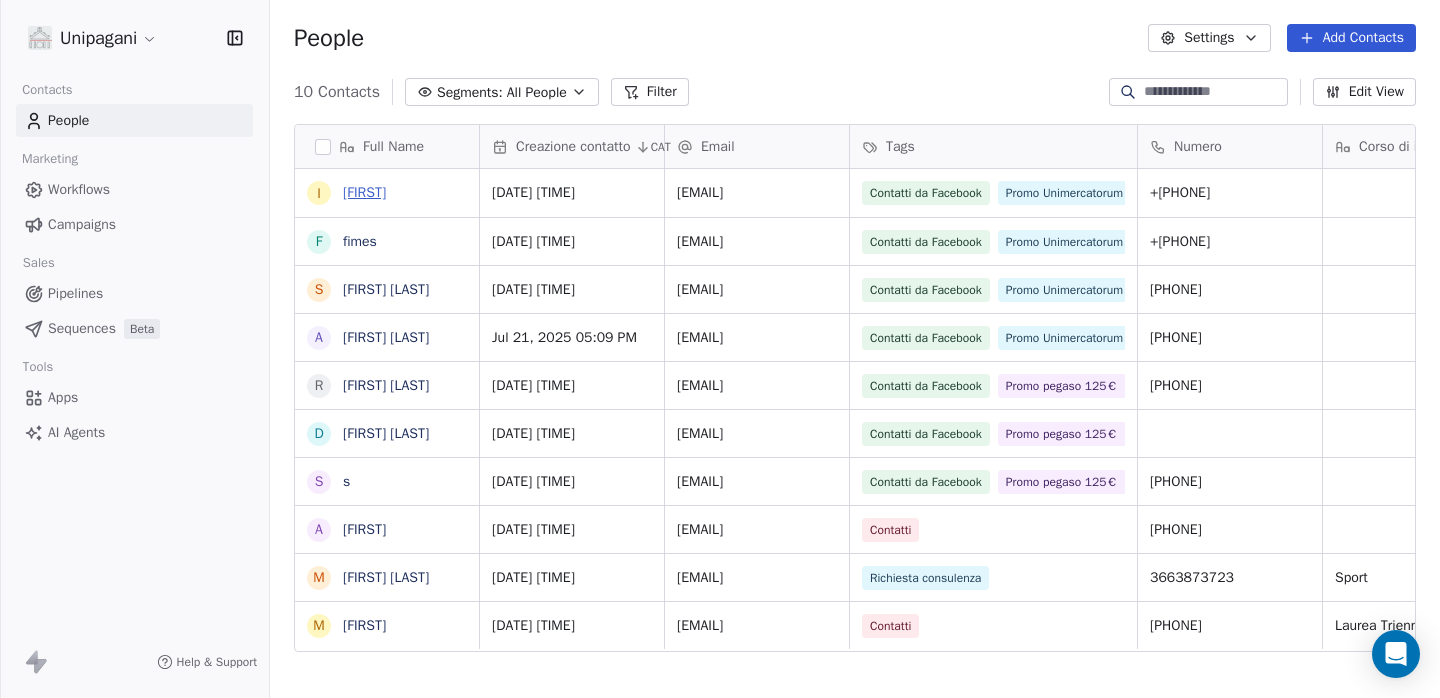 click on "[FIRST]" at bounding box center [364, 192] 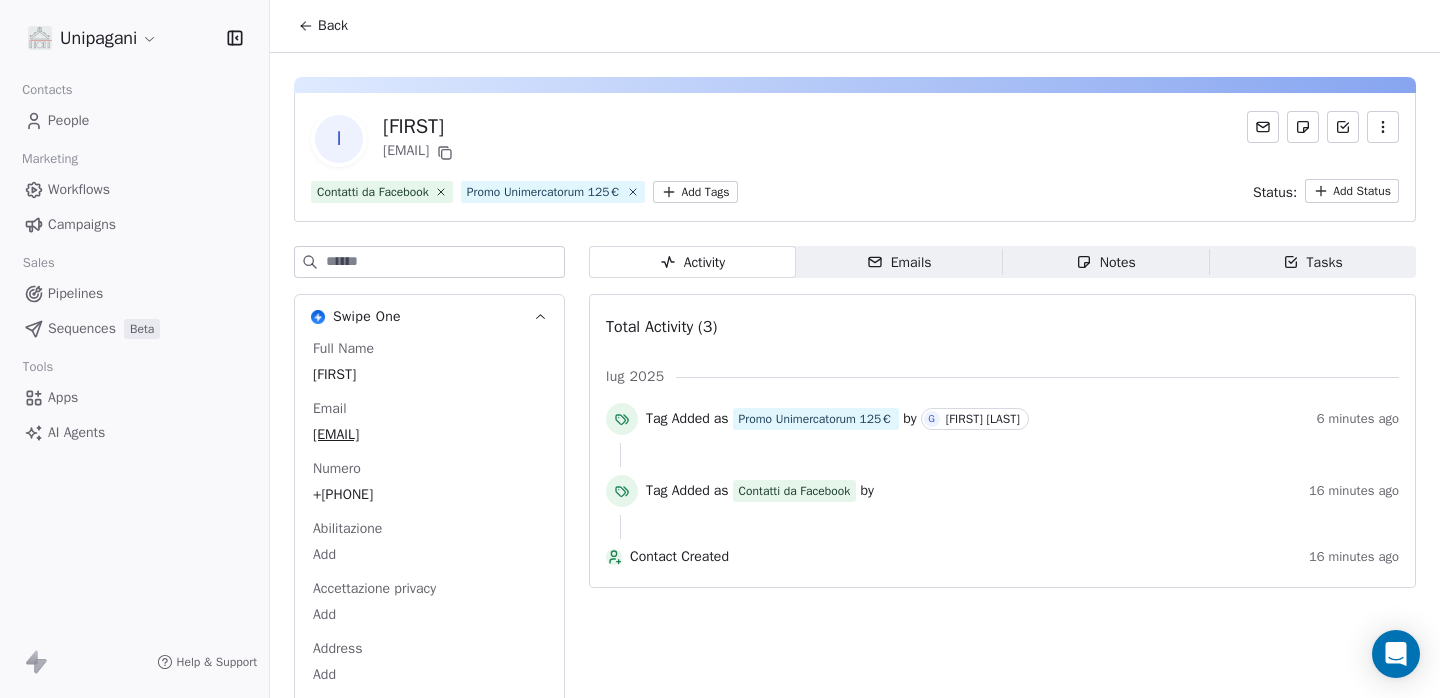 click on "People" at bounding box center [134, 120] 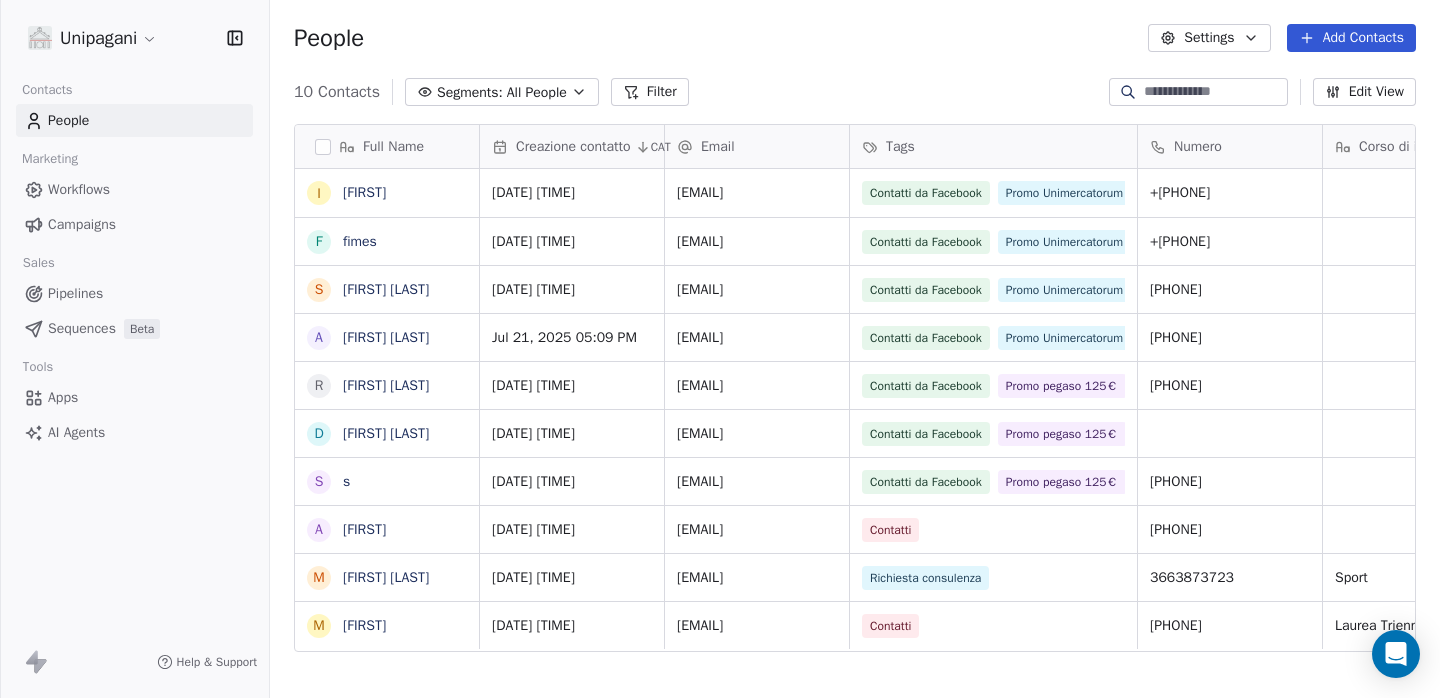 scroll, scrollTop: 16, scrollLeft: 16, axis: both 